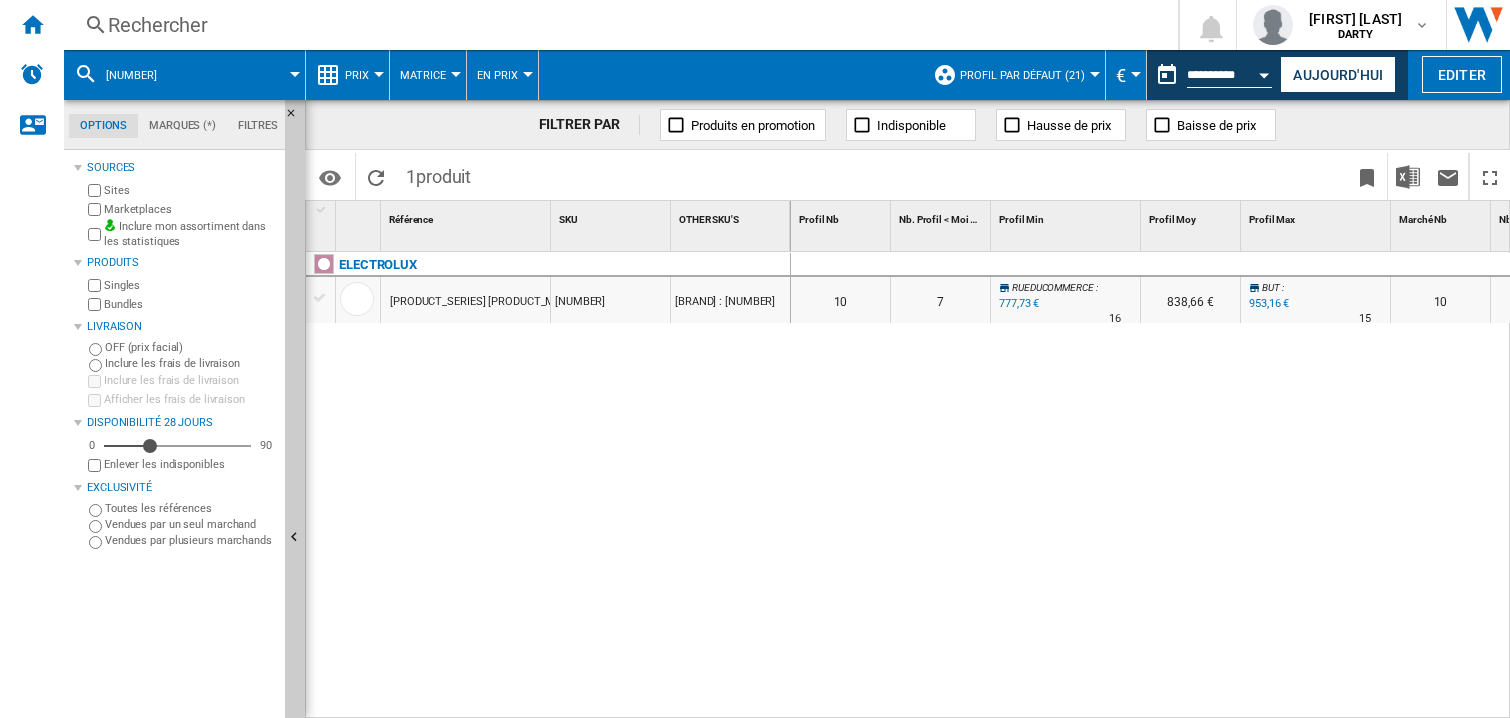 scroll, scrollTop: 0, scrollLeft: 0, axis: both 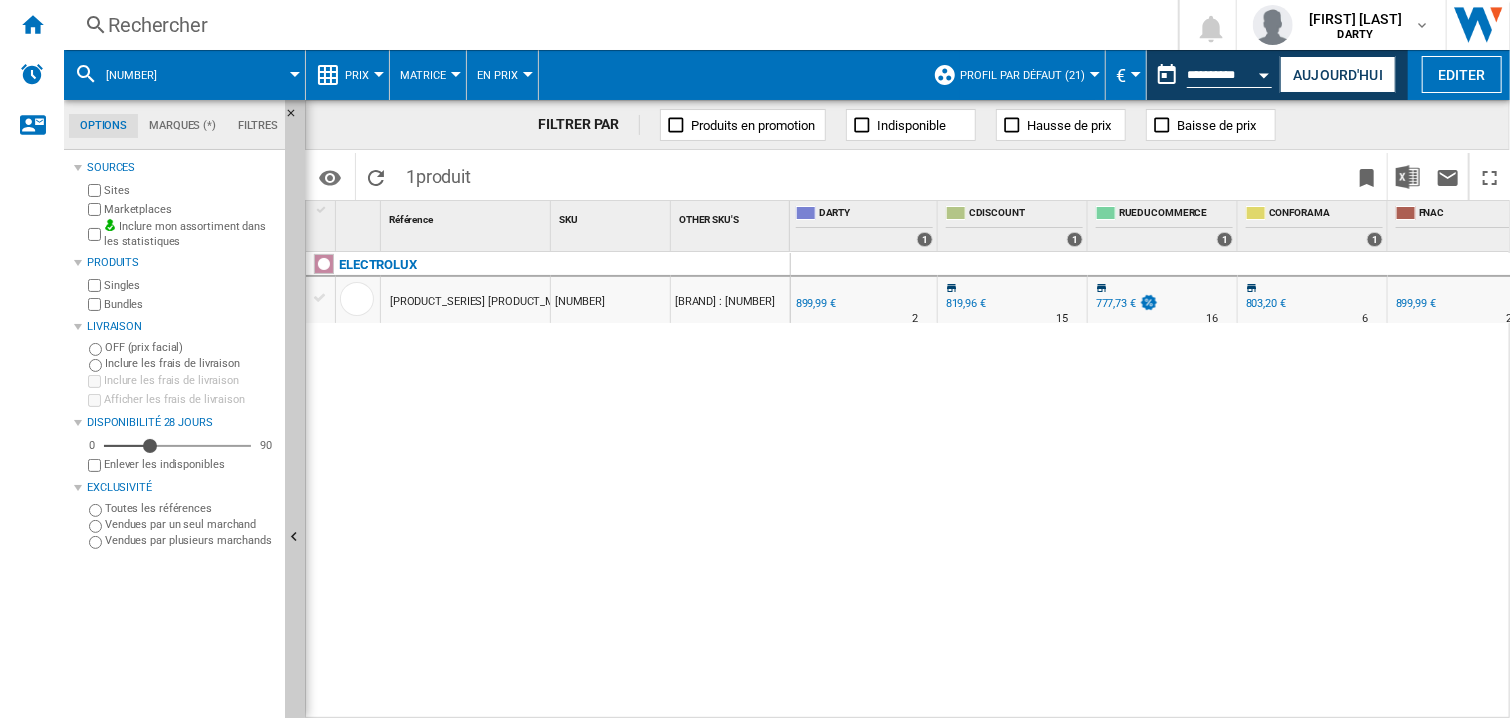 click on "Rechercher" at bounding box center (617, 25) 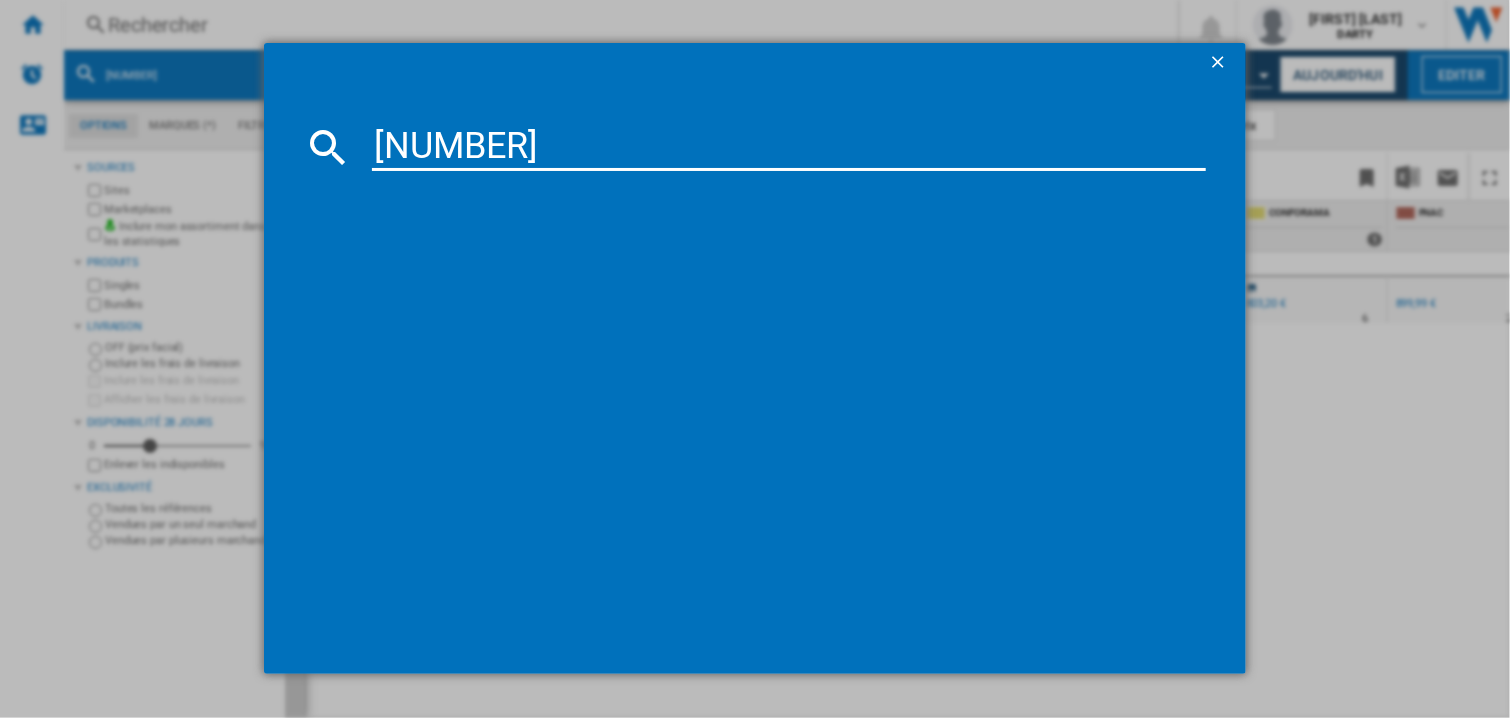 type on "[NUMBER]" 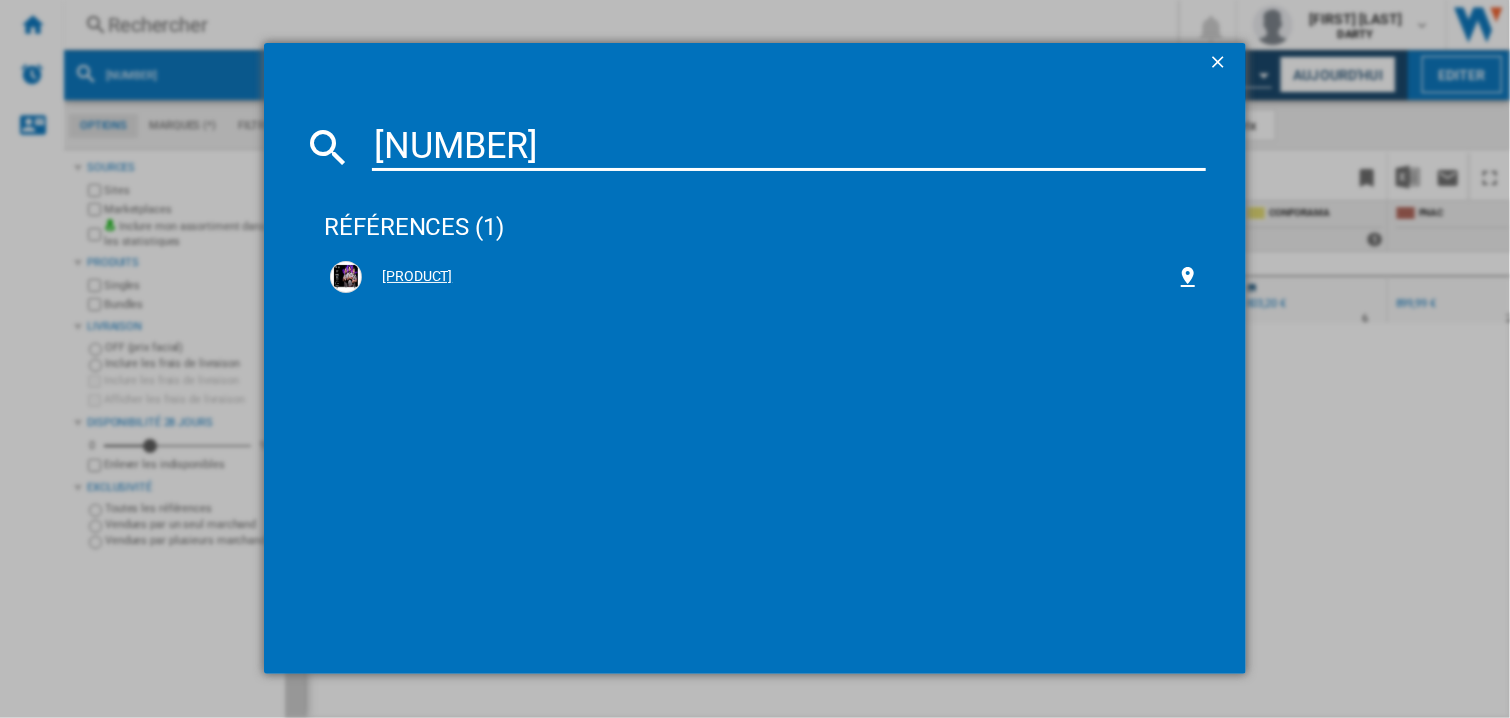 click on "[PRODUCT]" at bounding box center [769, 277] 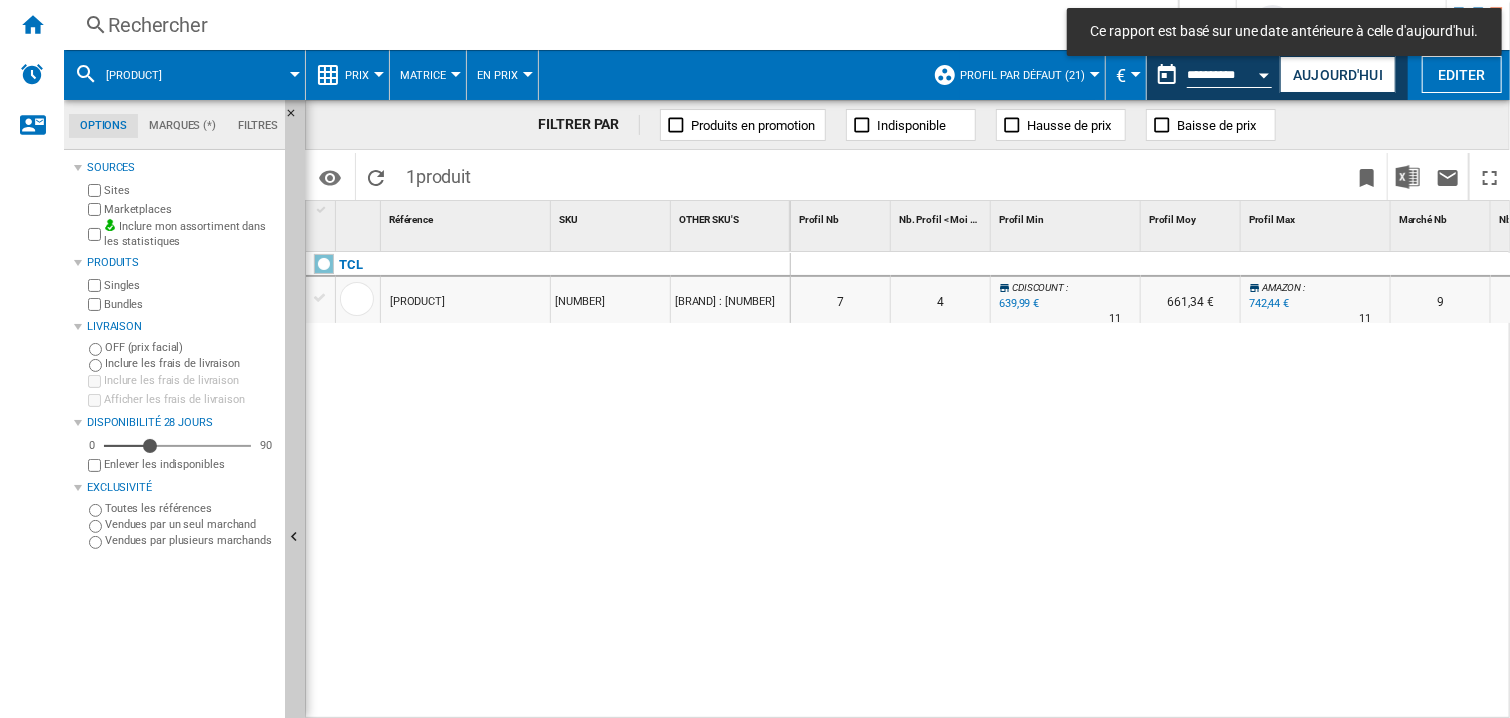 click at bounding box center (1191, 265) 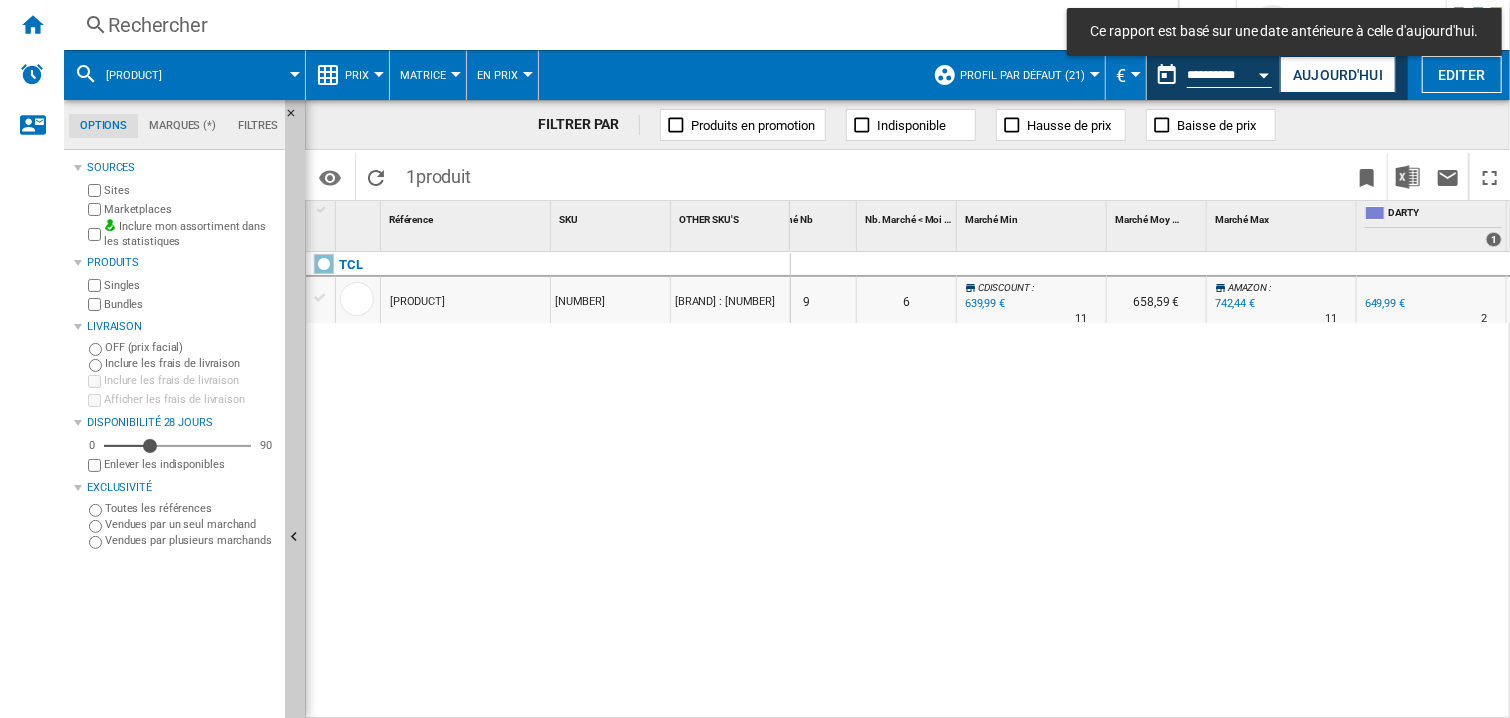 scroll, scrollTop: 0, scrollLeft: 1384, axis: horizontal 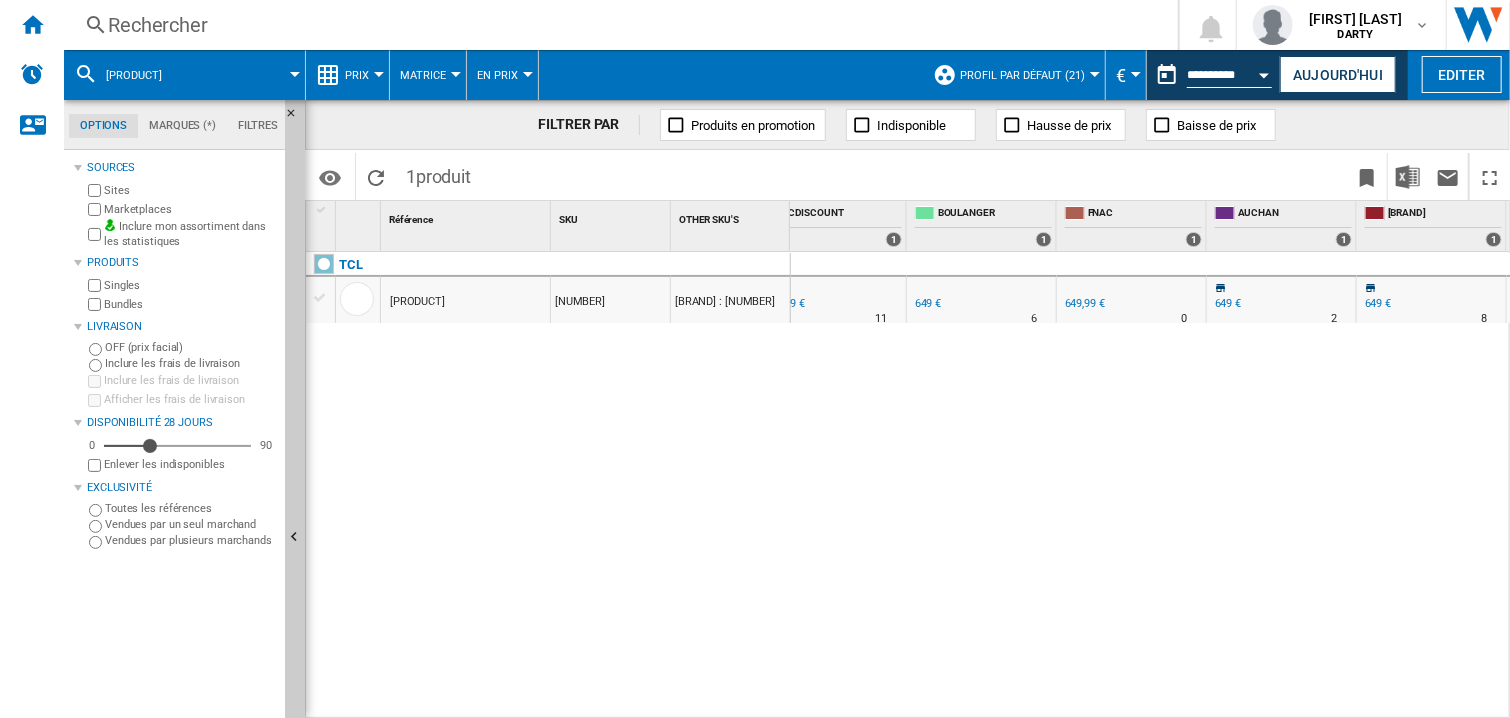 click on "0
0
0
0
7
4
[BRAND]
:
-1.5 %
639,99 €
%
N/A
11
[BRAND]  :
661,34 €
[BRAND]
:
+14.2 %
742,44 €
%
N/A
11
[BRAND]  :
9
6
[BRAND]
:
-1.5 %
639,99 €" at bounding box center [1151, 486] 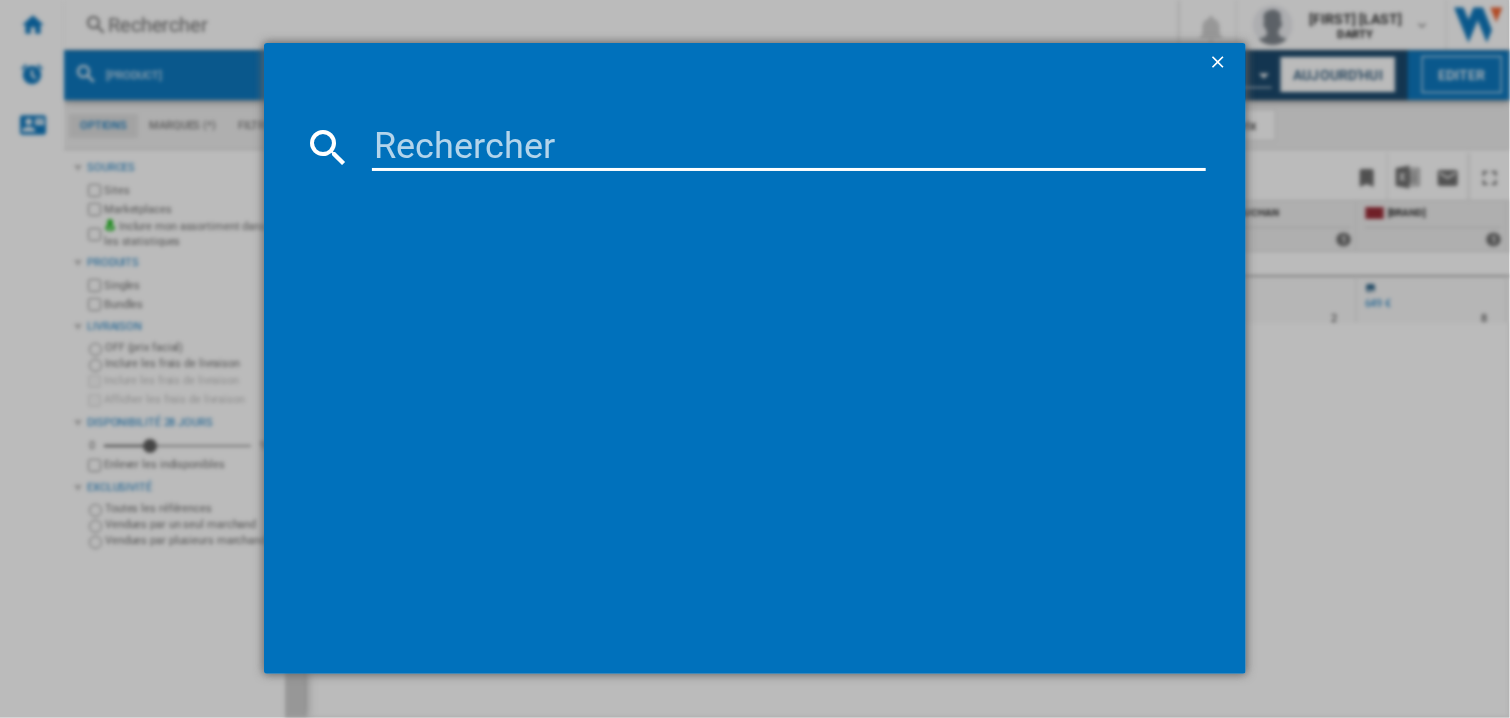 type on "[NUMBER]" 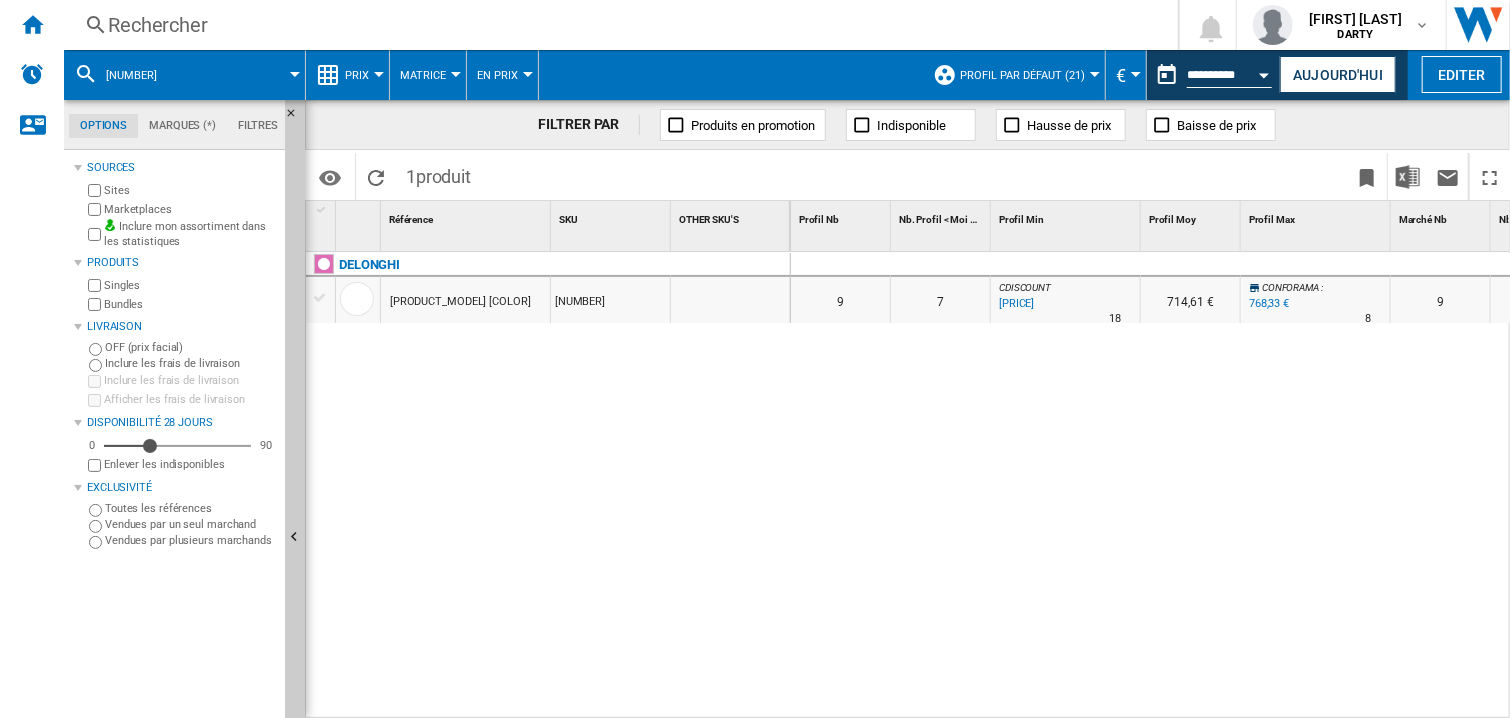click at bounding box center [1316, 265] 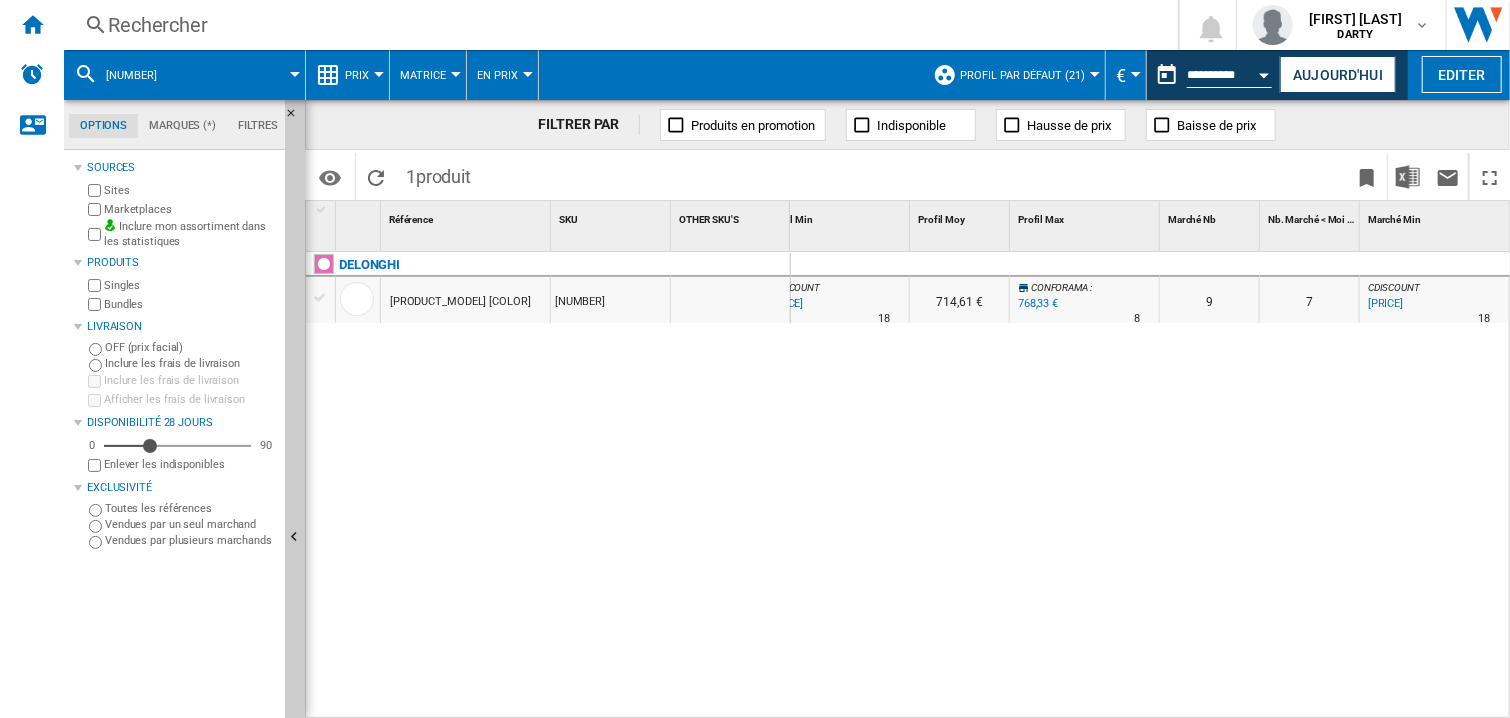 scroll, scrollTop: 0, scrollLeft: 484, axis: horizontal 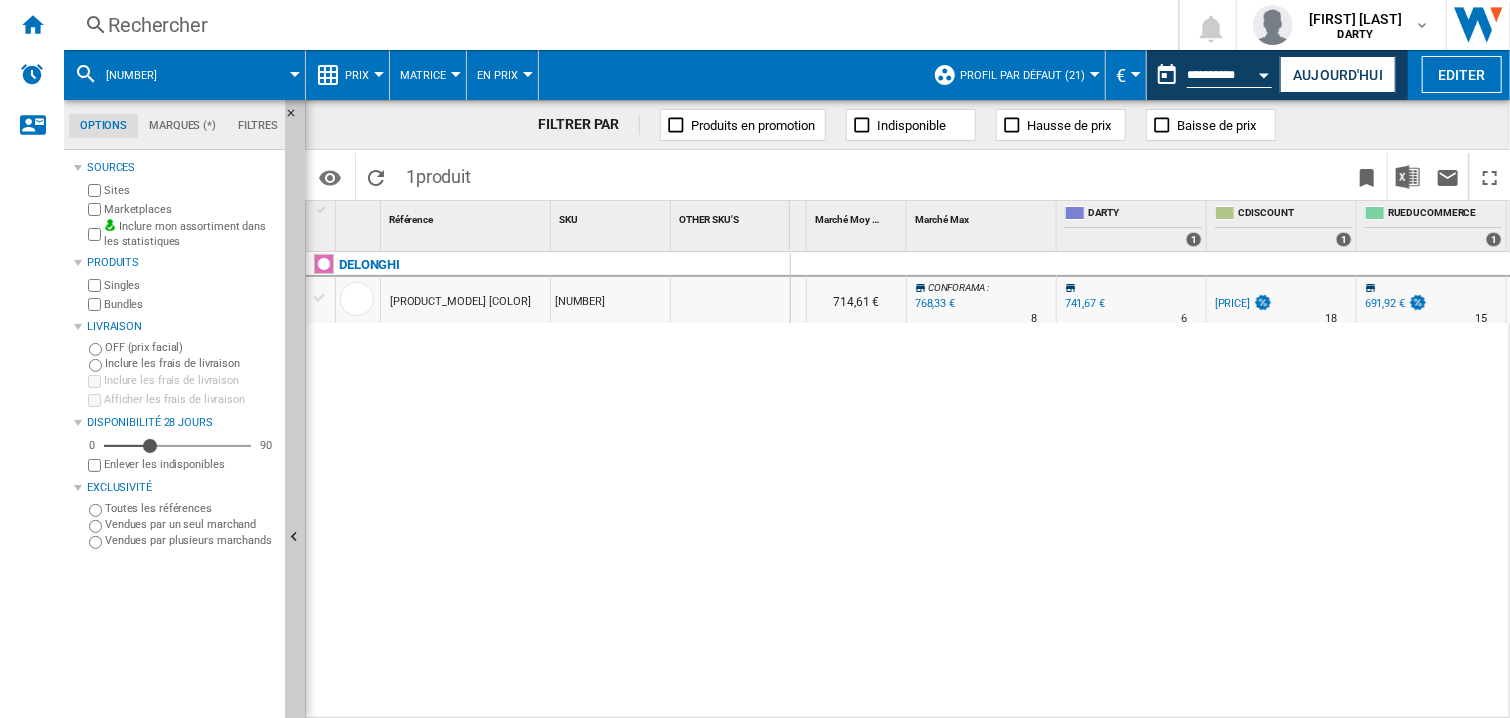 click on "0
0
0
0
9
7
[BRAND]
:
-15.1 %
629,99 €
%
N/A
18
[BRAND]  :
714,61 €
[BRAND]
:
+3.6 %
768,33 €
%
N/A
8
[BRAND]  :
9
7
[BRAND]
:
-15.1 %
629,99 €" at bounding box center [1151, 486] 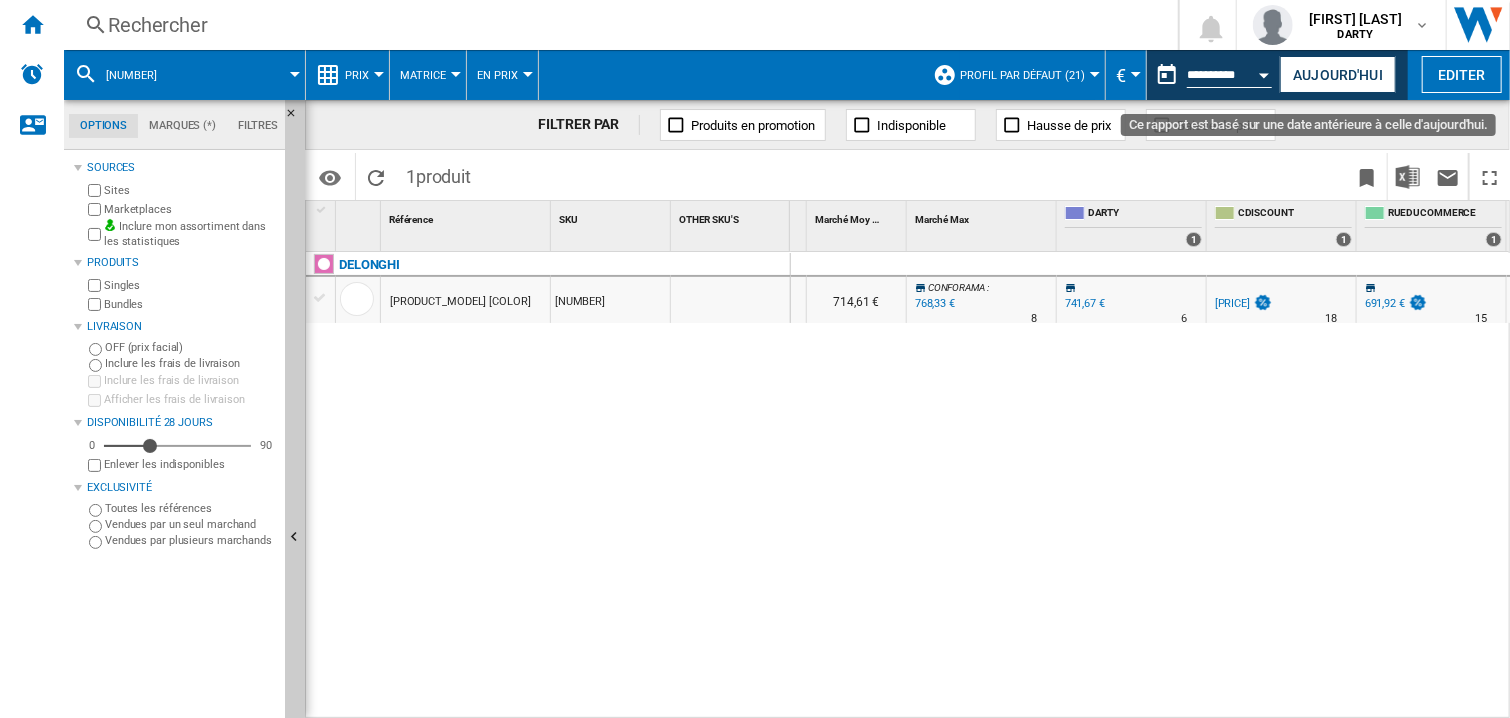 click at bounding box center [1265, 72] 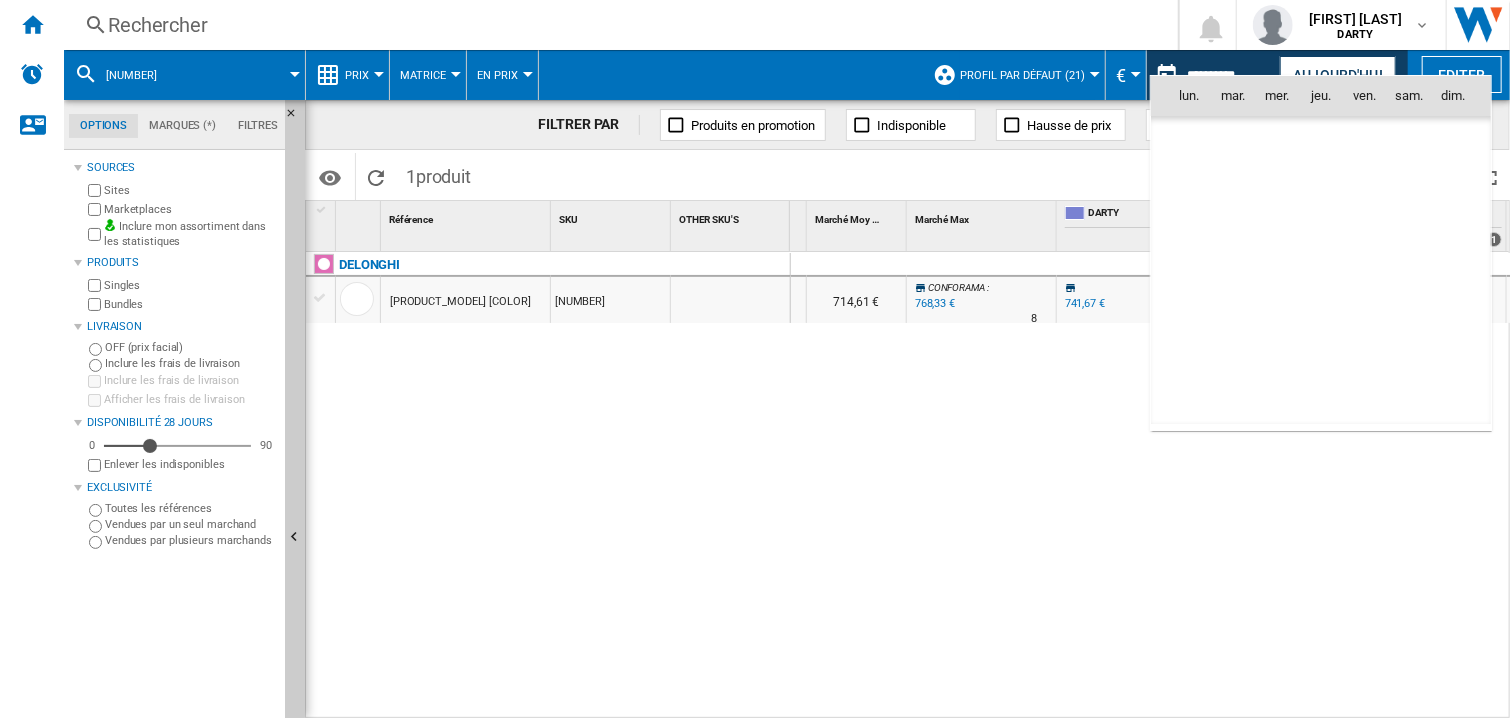 scroll, scrollTop: 9539, scrollLeft: 0, axis: vertical 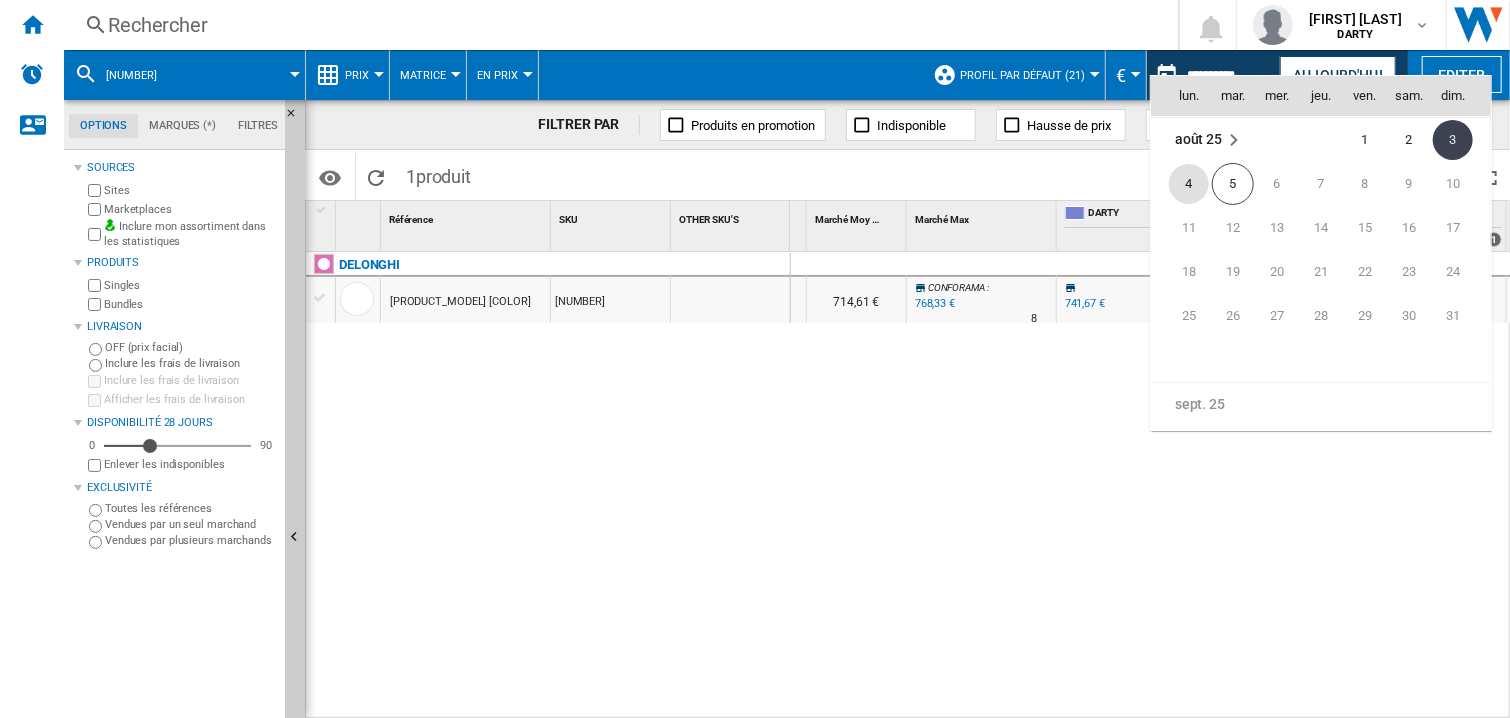 click on "4" at bounding box center [1189, 184] 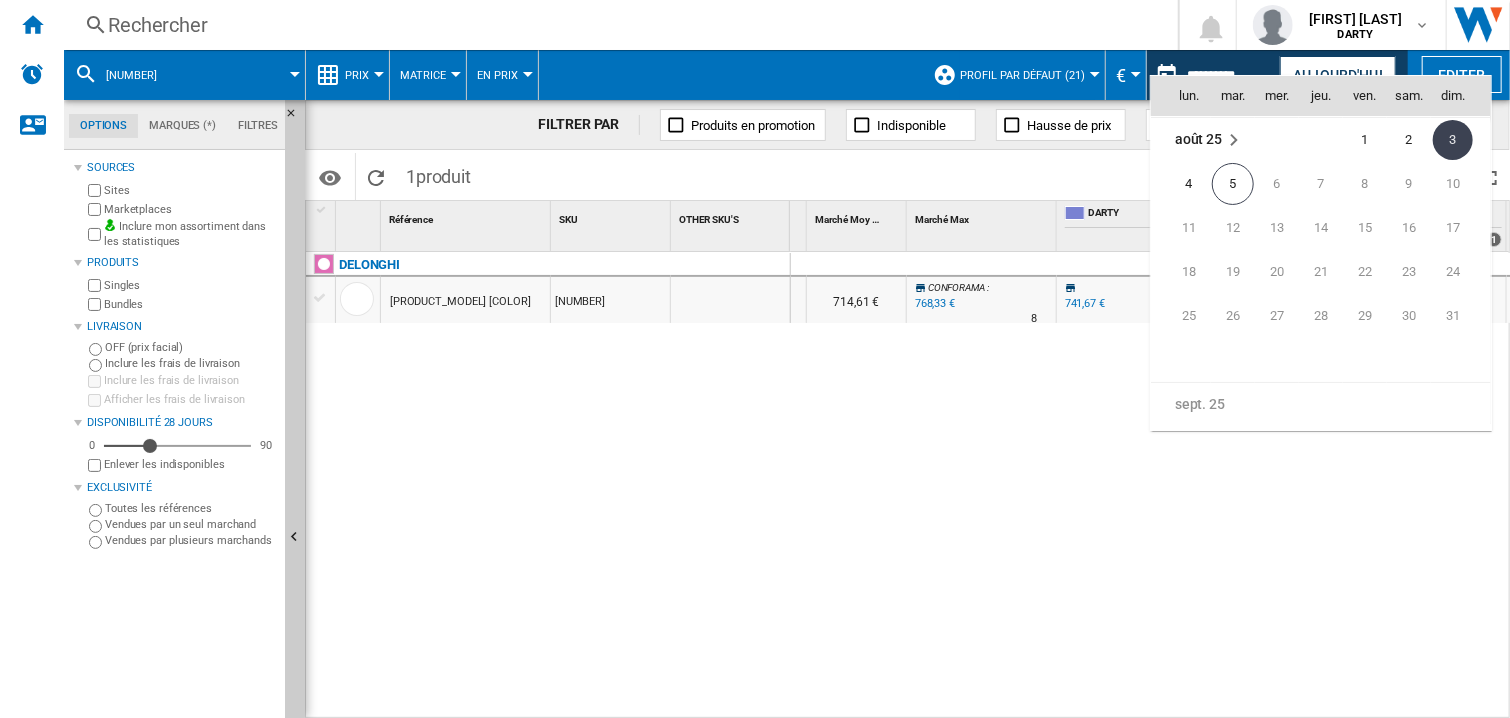 type on "**********" 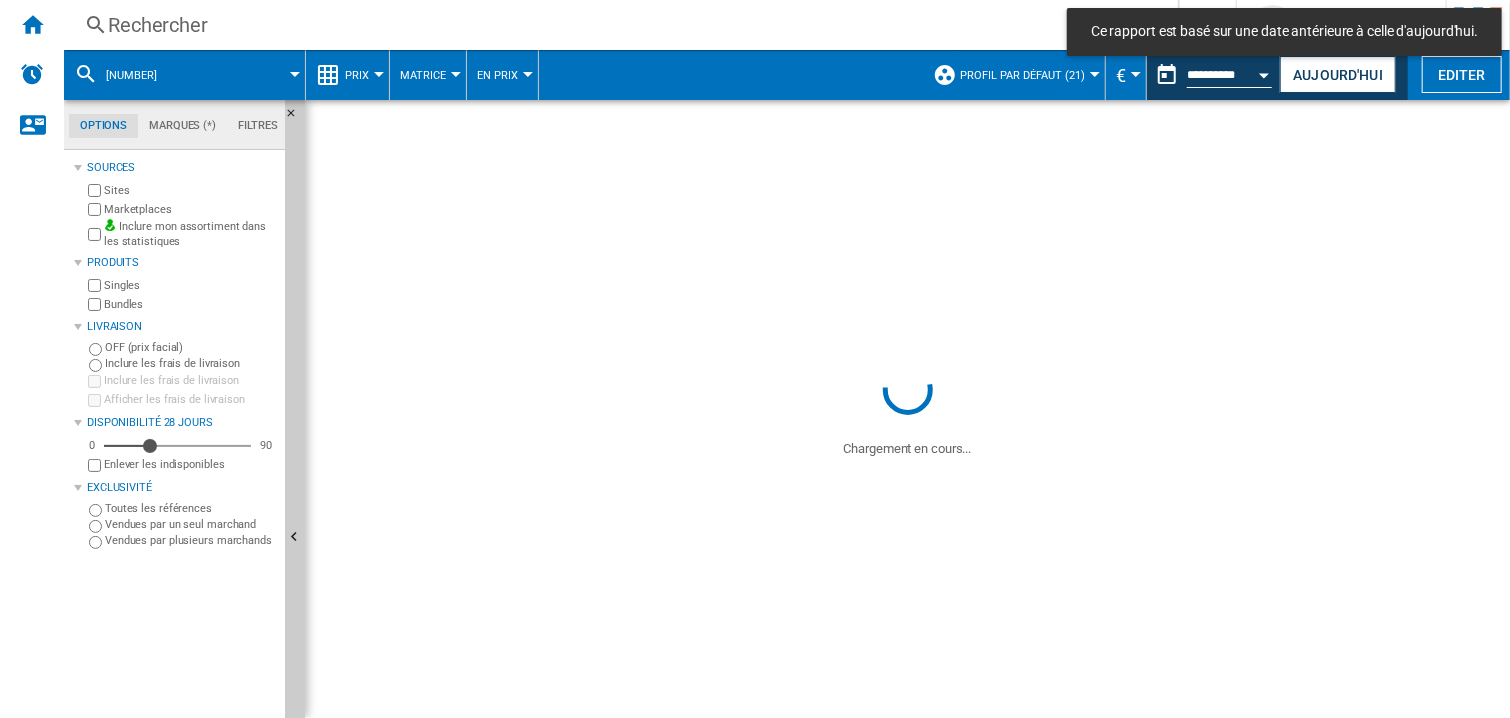 click on "Rechercher" at bounding box center (617, 25) 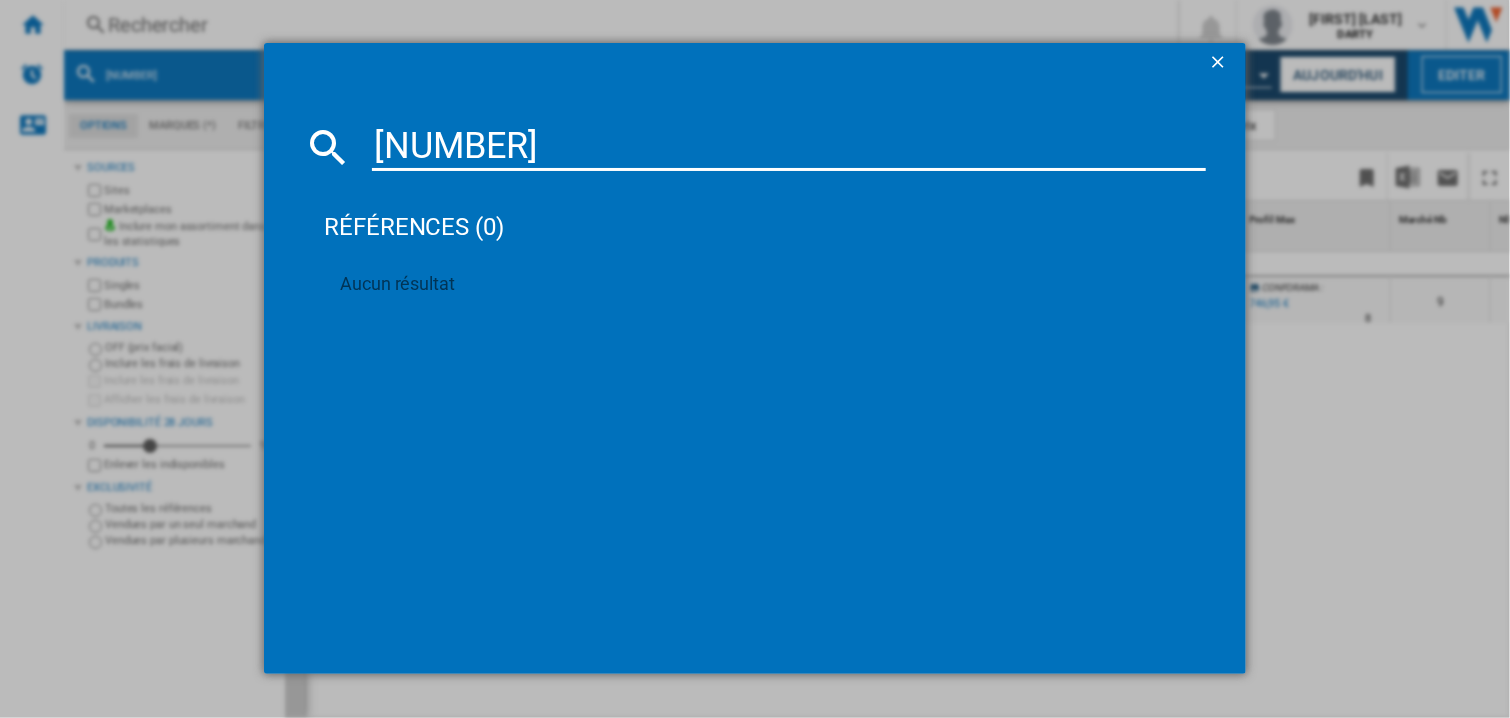 click on "[NUMBER]" at bounding box center [789, 147] 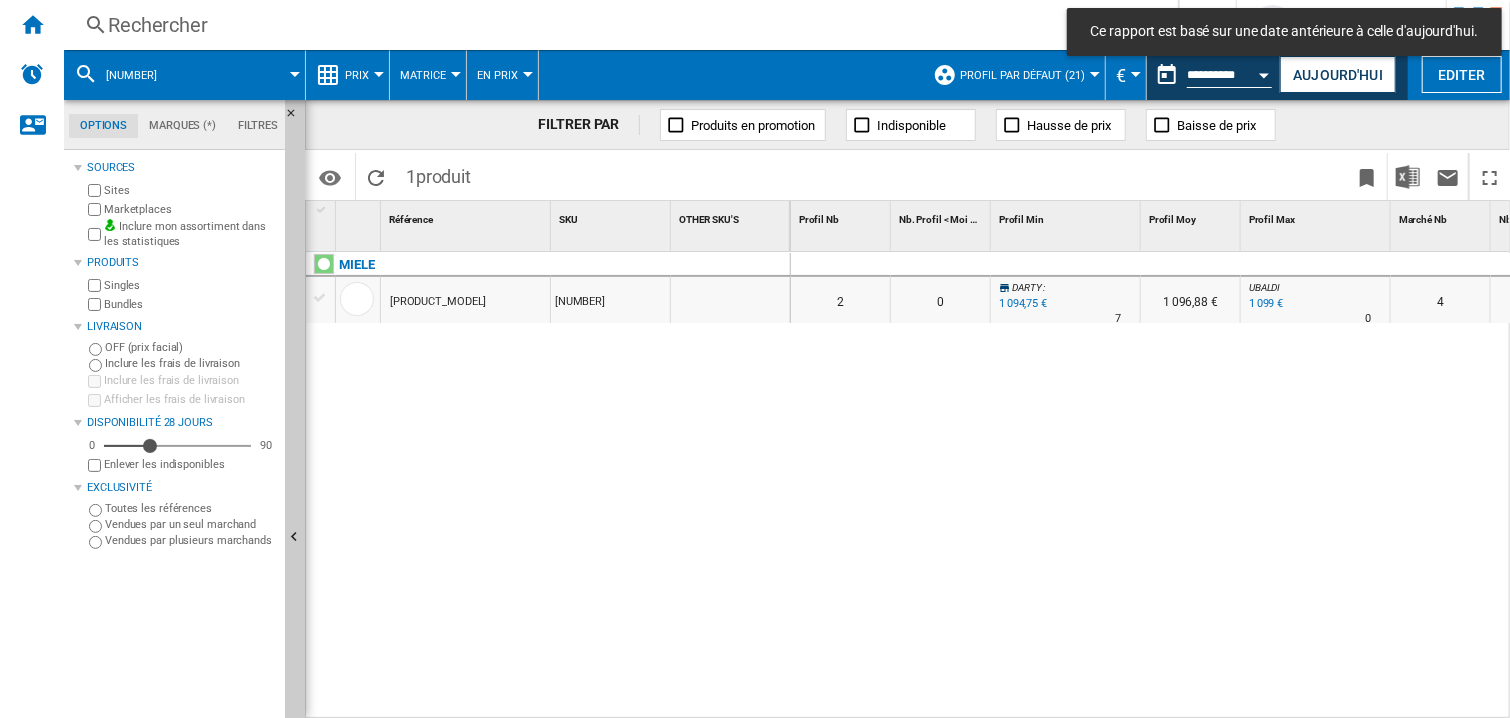 click at bounding box center [1191, 265] 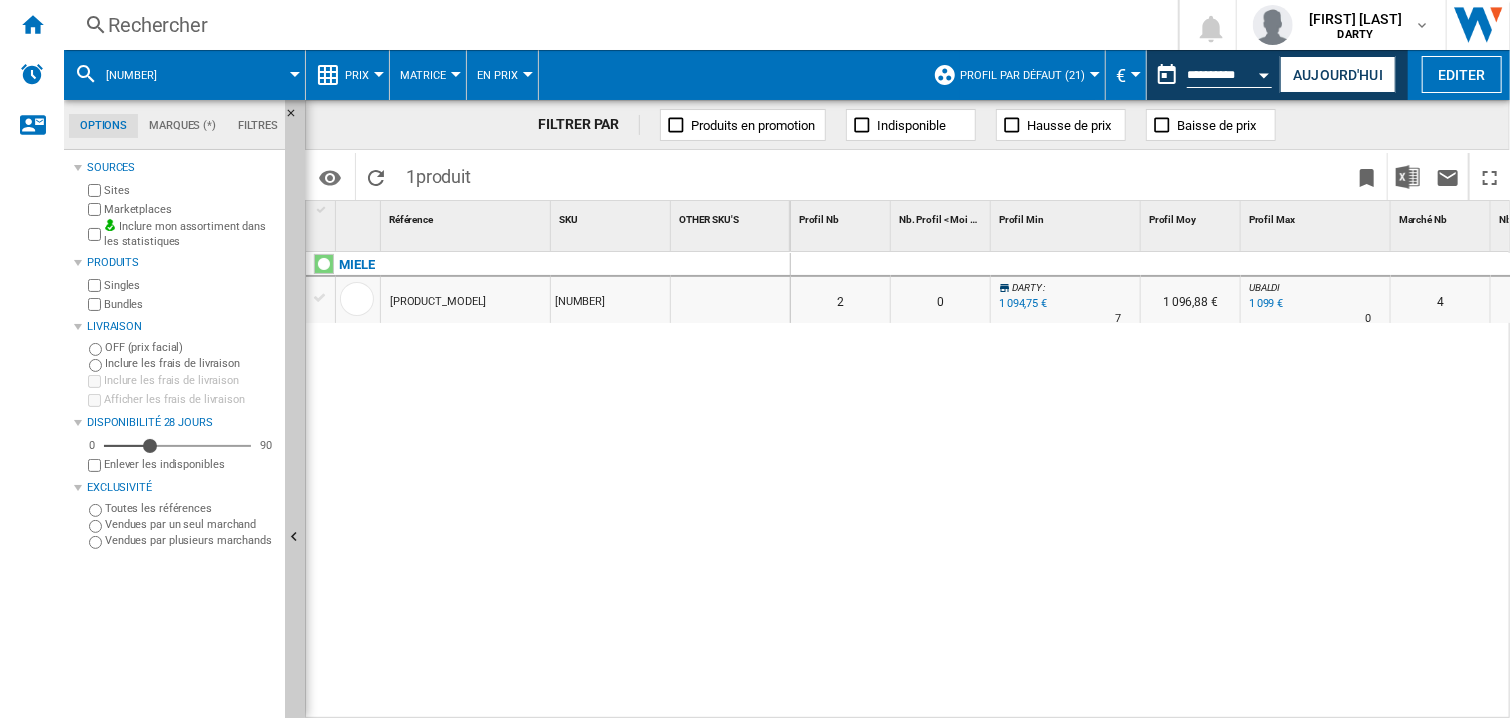 scroll, scrollTop: 0, scrollLeft: 634, axis: horizontal 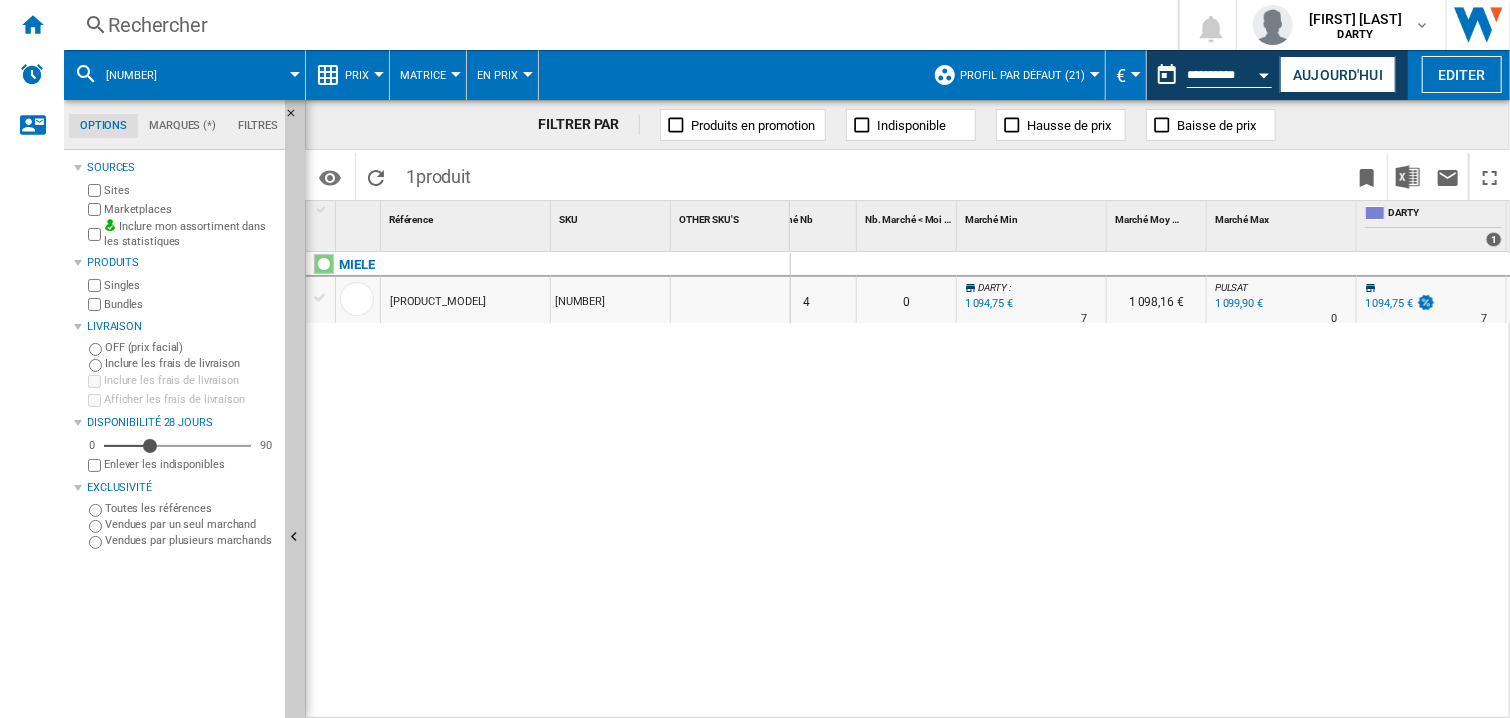 click on "0
0
0
0
2
0
[BRAND]
:
0.0 %
1 094,75 €
%
N/A
7
[BRAND]  :
1 096,88 €
[BRAND]
:
+0.4 %
1 099 €
%
N/A
0
[BRAND]  :
4
0
[BRAND]
:
0.0 %
1 094,75 €" at bounding box center [1151, 486] 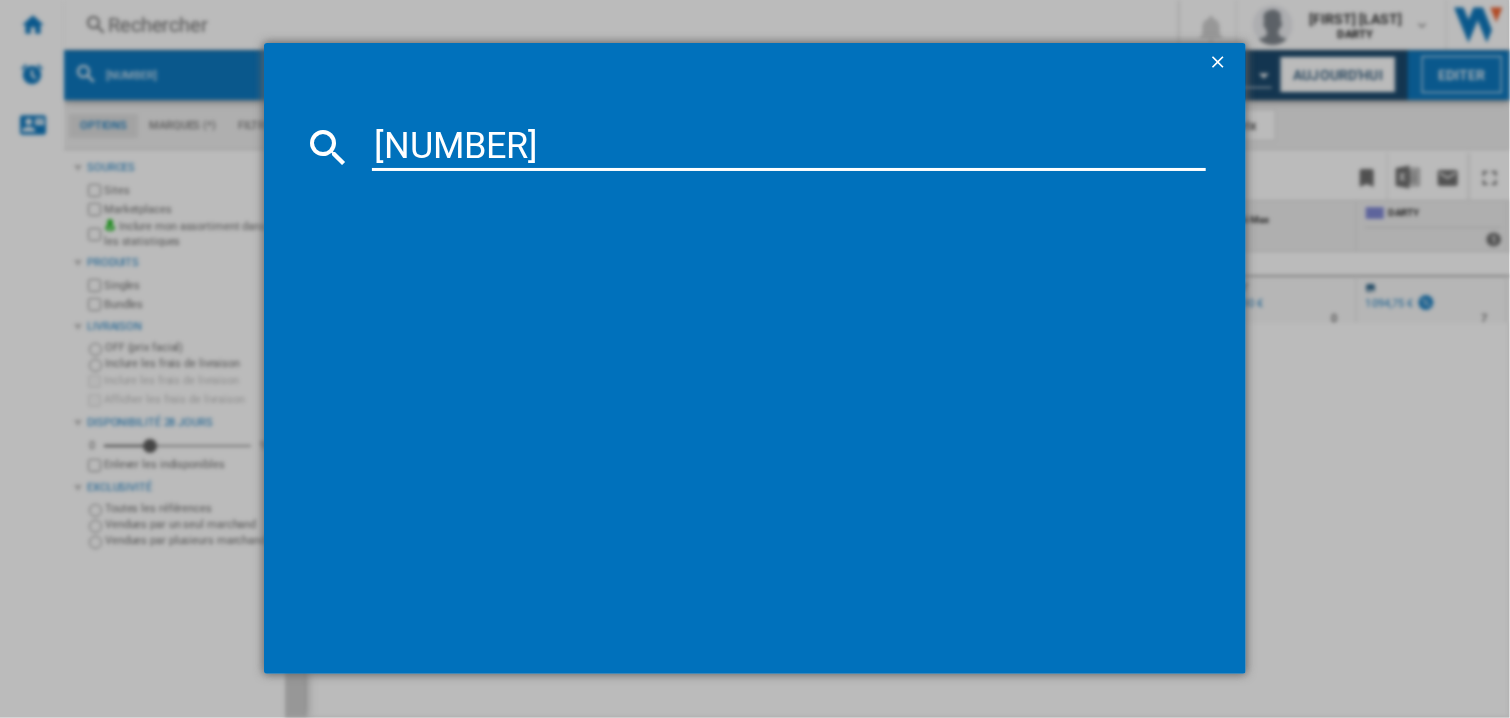 type on "[NUMBER]" 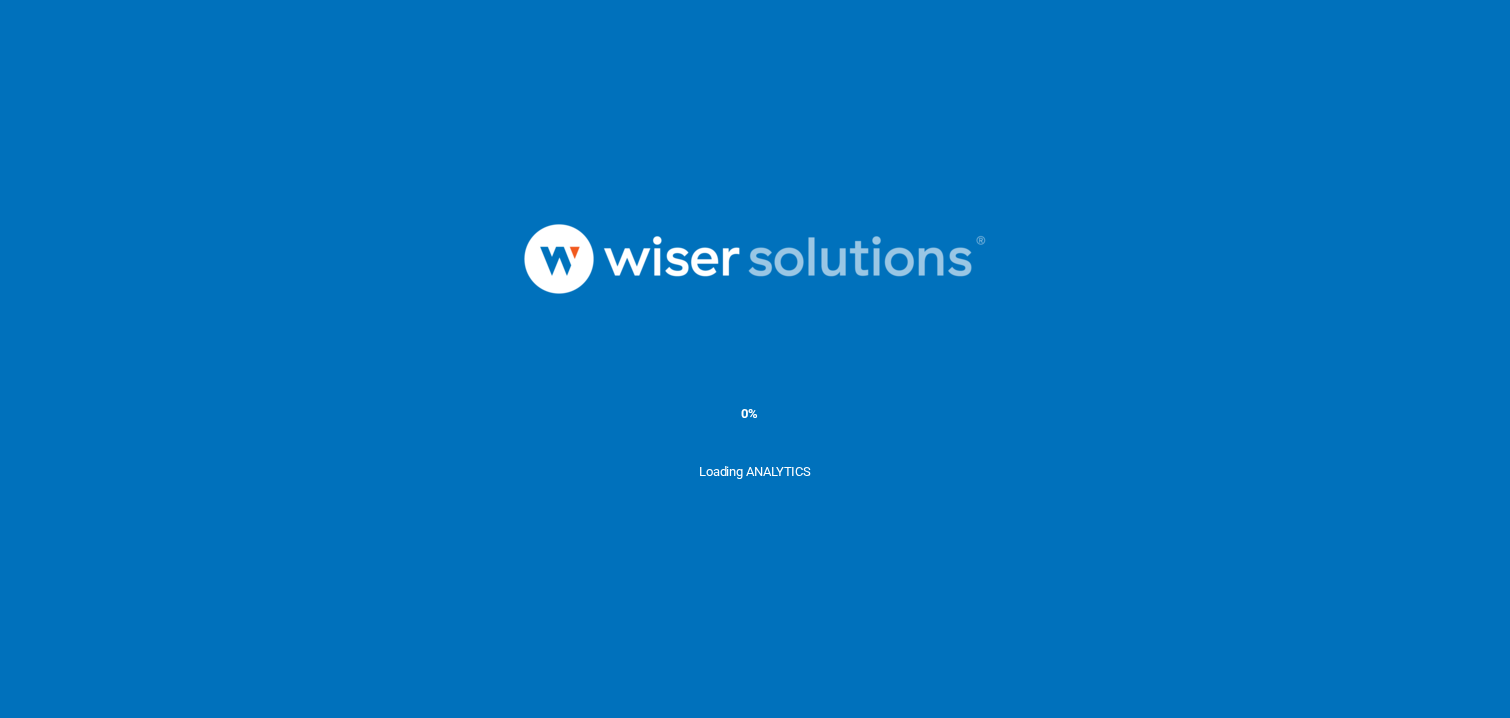 scroll, scrollTop: 0, scrollLeft: 0, axis: both 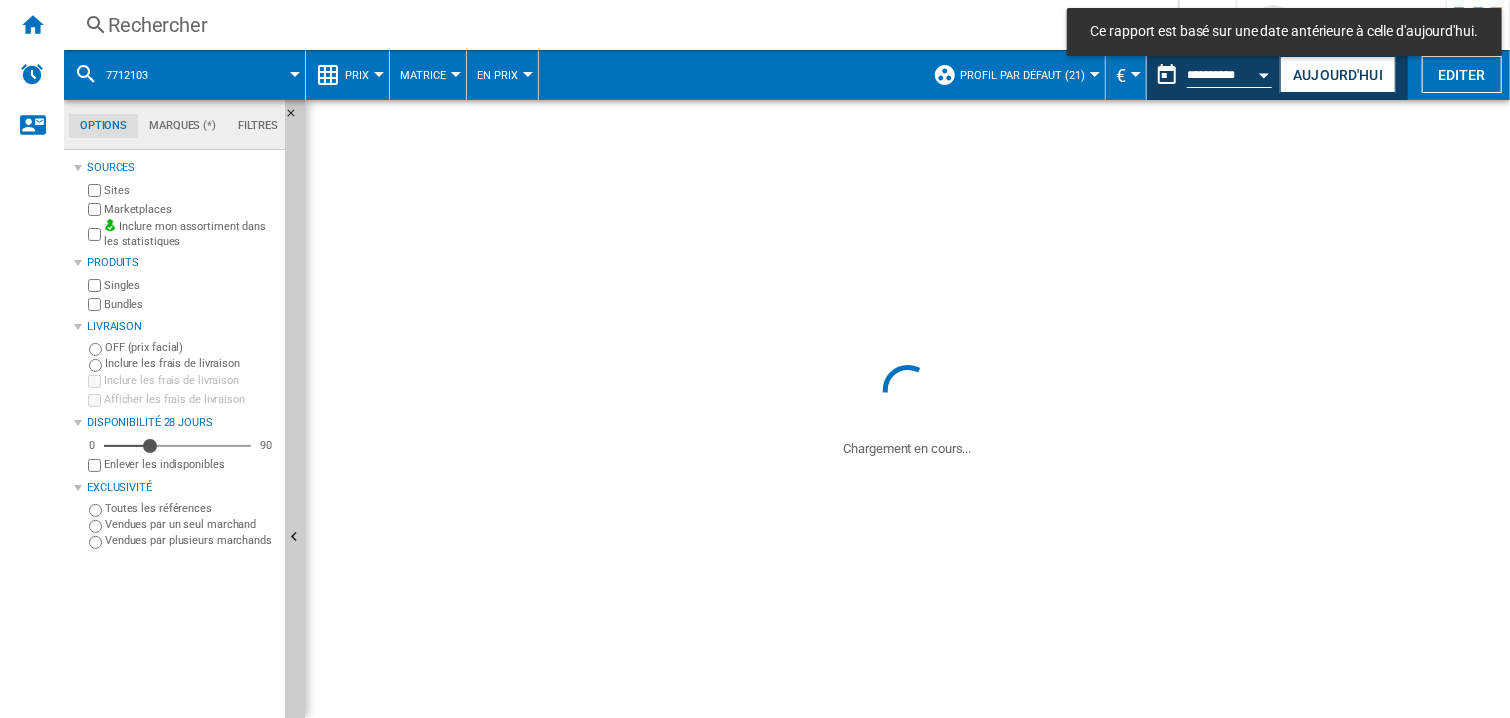 click on "Rechercher" at bounding box center (617, 25) 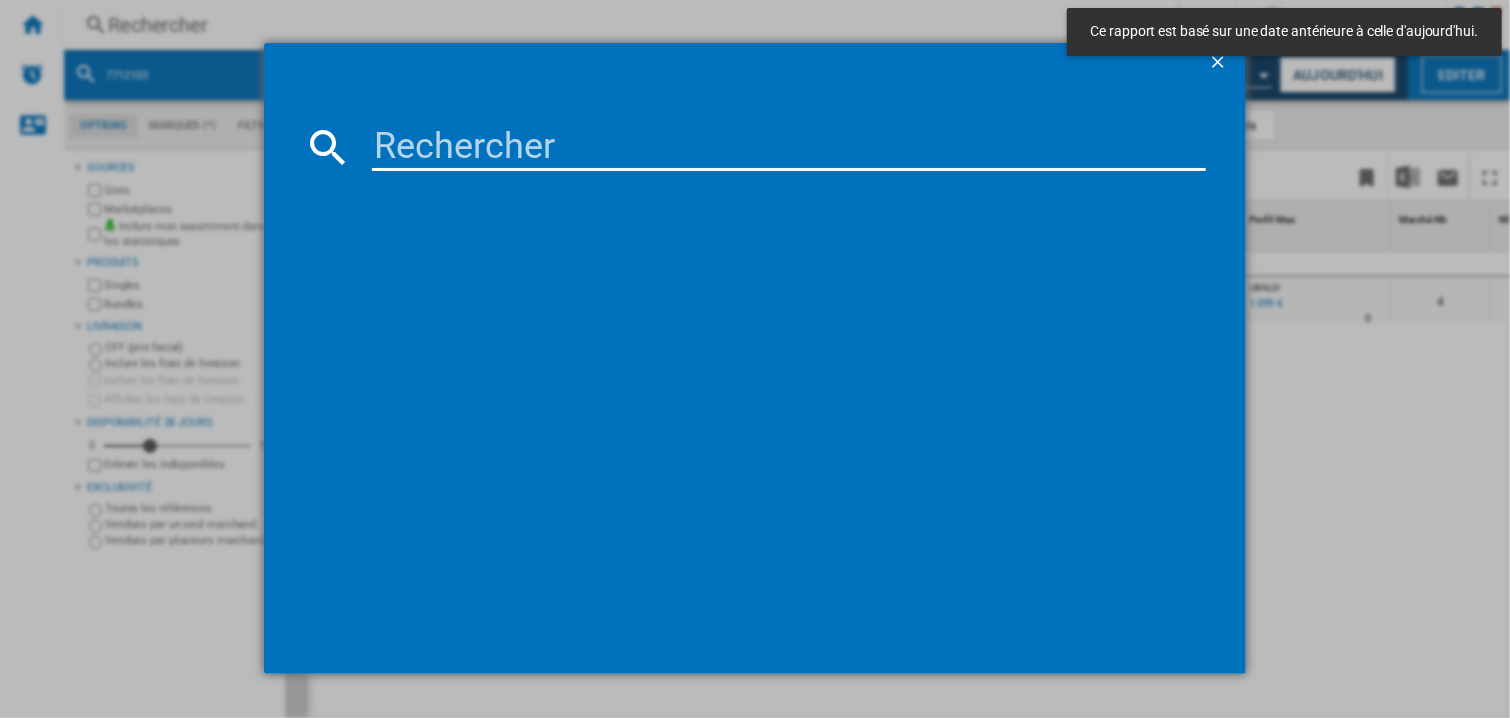 click at bounding box center (789, 147) 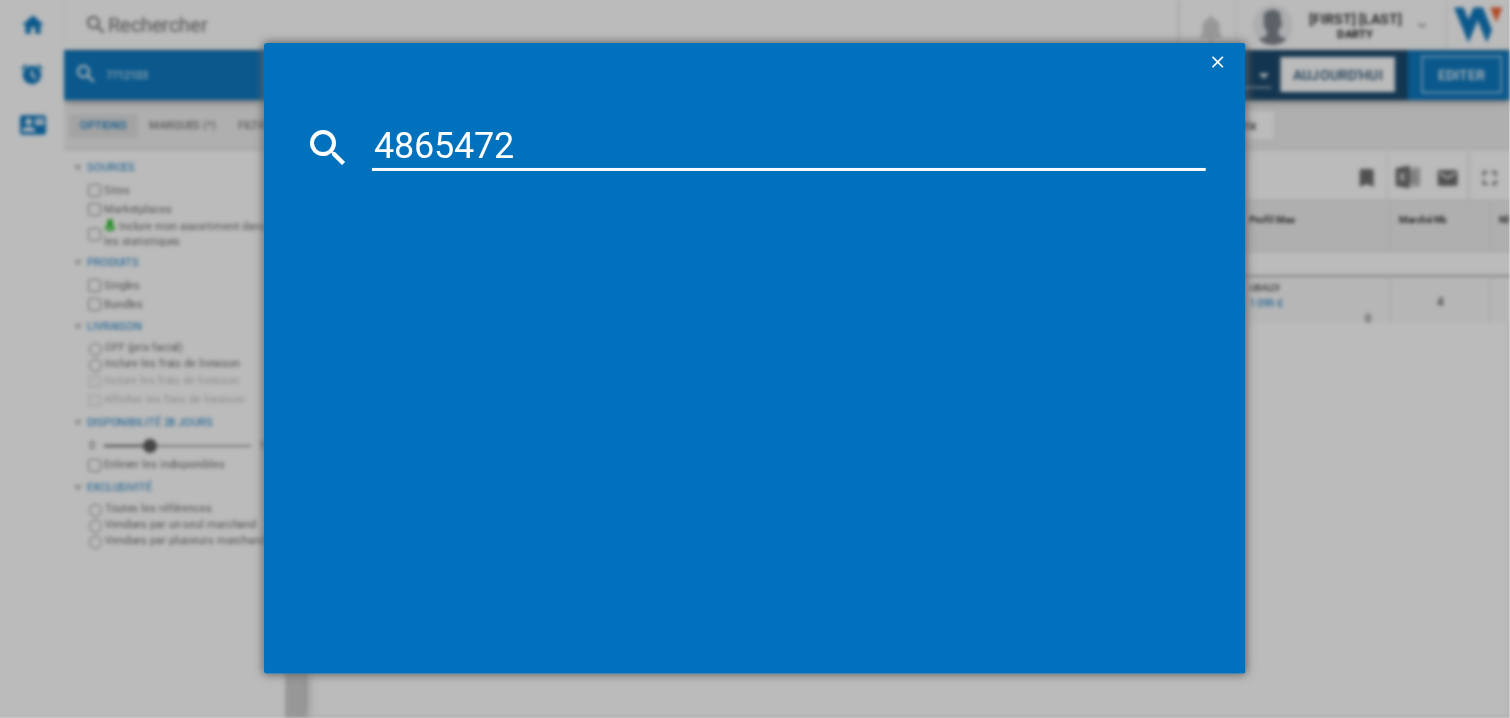 type on "[NUMBER]" 